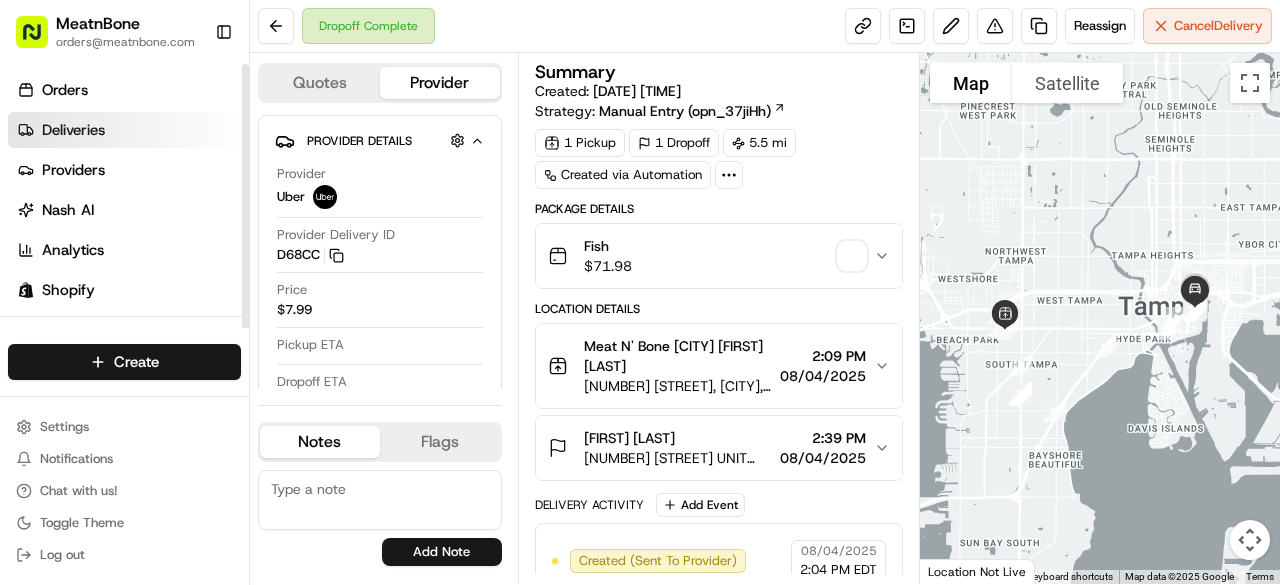 scroll, scrollTop: 0, scrollLeft: 0, axis: both 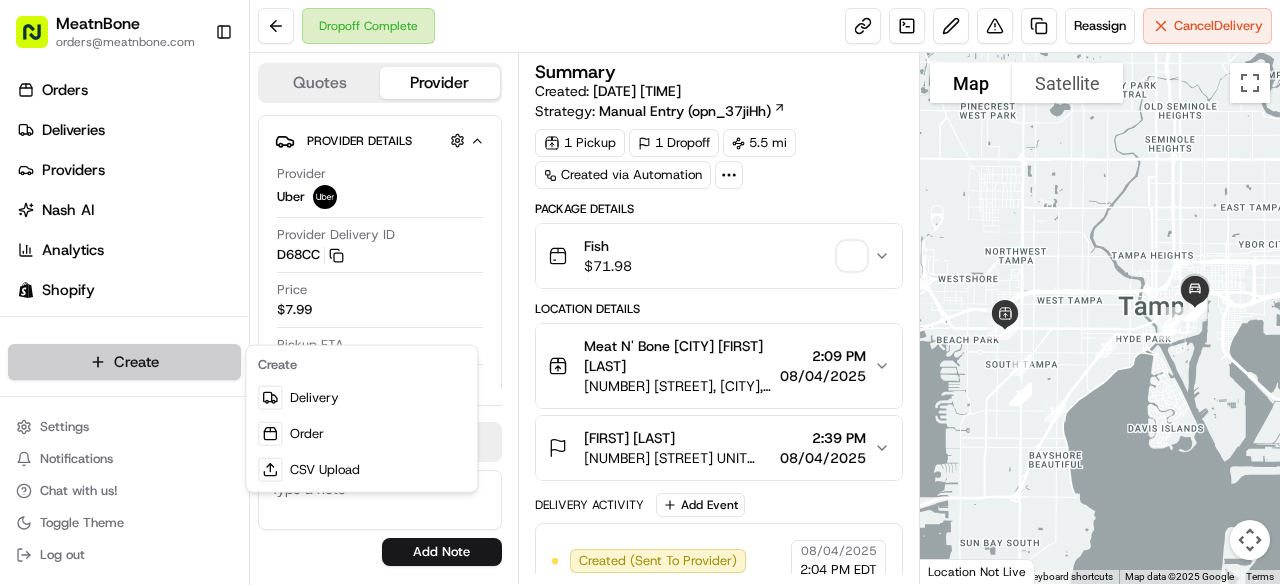click on "MeatnBone orders@[EXAMPLE.COM] Toggle Sidebar Orders Deliveries Providers Nash AI Analytics Shopify Favorites Main Menu Members & Organization Organization Users Roles Preferences Customization Tracking Orchestration Automations Dispatch Strategy Locations Pickup Locations Dropoff Locations Billing Billing Refund Requests Integrations Notification Triggers Webhooks API Keys Request Logs Create Settings Notifications Chat with us! Toggle Theme Log out Dropoff Complete Reassign Cancel Delivery Quotes Provider Provider Details Hidden ( 1 ) Provider Uber Provider Delivery ID D68CC Copy del_E0YFfJ6FRxm6DuMfVZ1ozA D68CC Price $7.99 Pickup ETA Dropoff ETA Customer Support Driver Details Hidden ( 6 ) Name [FIRST] [LAST]. Pickup Phone Number +1 [PHONE] ext. 51801440 Dropoff Phone Number +1 [PHONE] Tip $0.00 Type car Make Nissan Model Altima Color darkblue Notes Flags gllaurado@[EXAMPLE.COM] lmata@[EXAMPLE.COM] mmathura@[EXAMPLE.COM] tlobracco@[EXAMPLE.COM] dnguyen@[EXAMPLE.COM] mmay@[EXAMPLE.COM]" at bounding box center [640, 292] 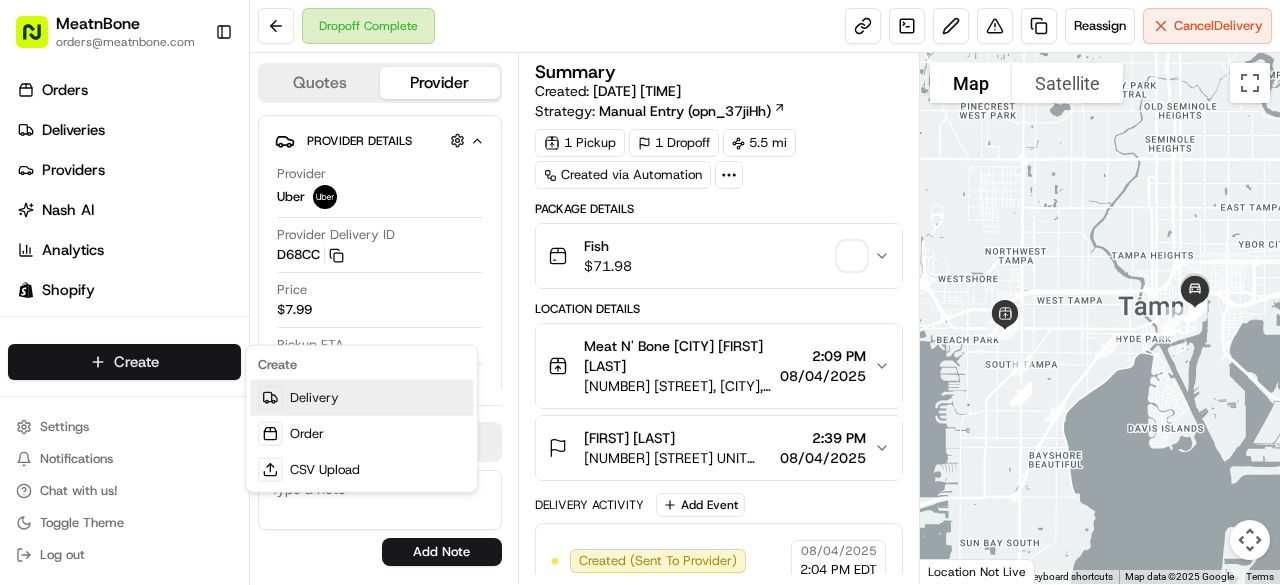 click on "Delivery" at bounding box center (361, 398) 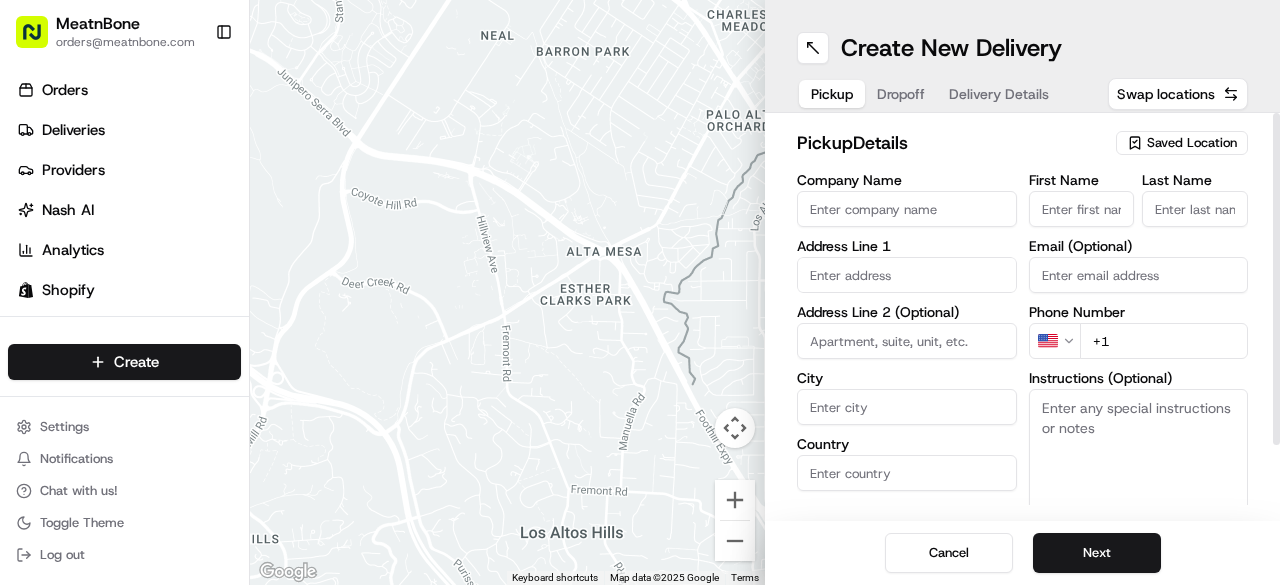 click on "Saved Location" at bounding box center [1192, 143] 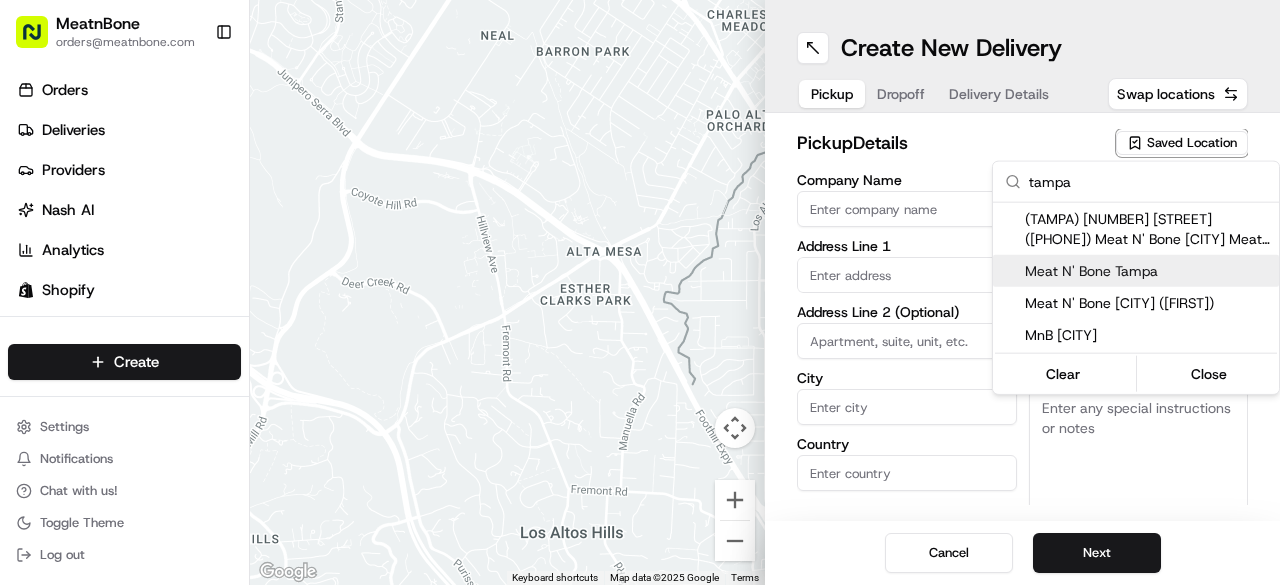 type on "tampa" 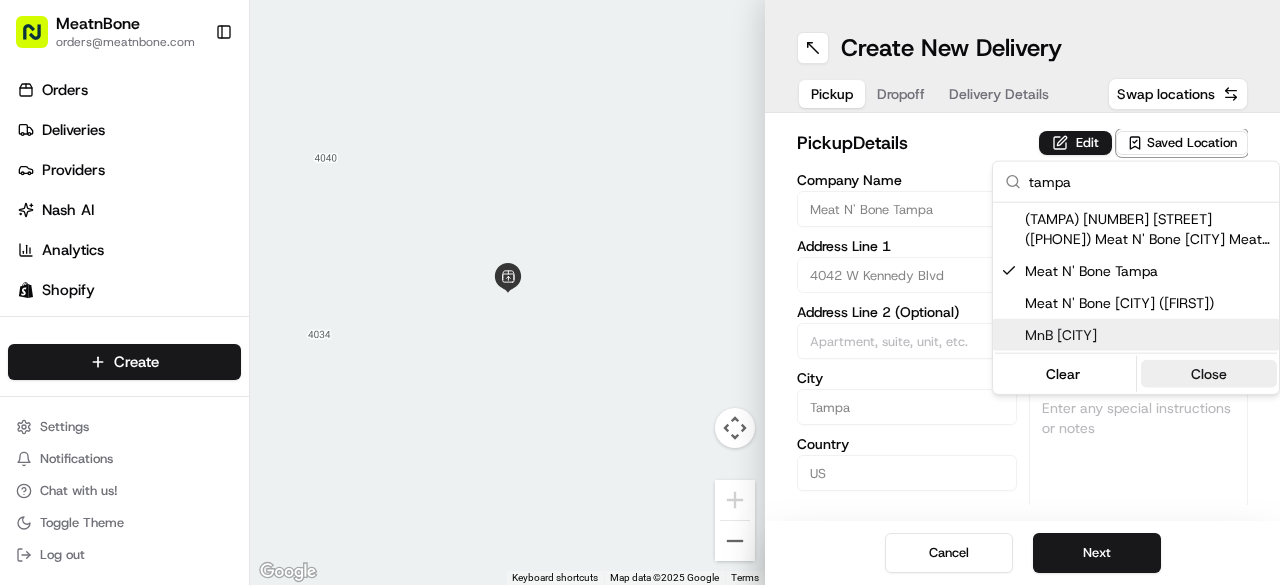 click on "Close" at bounding box center [1209, 374] 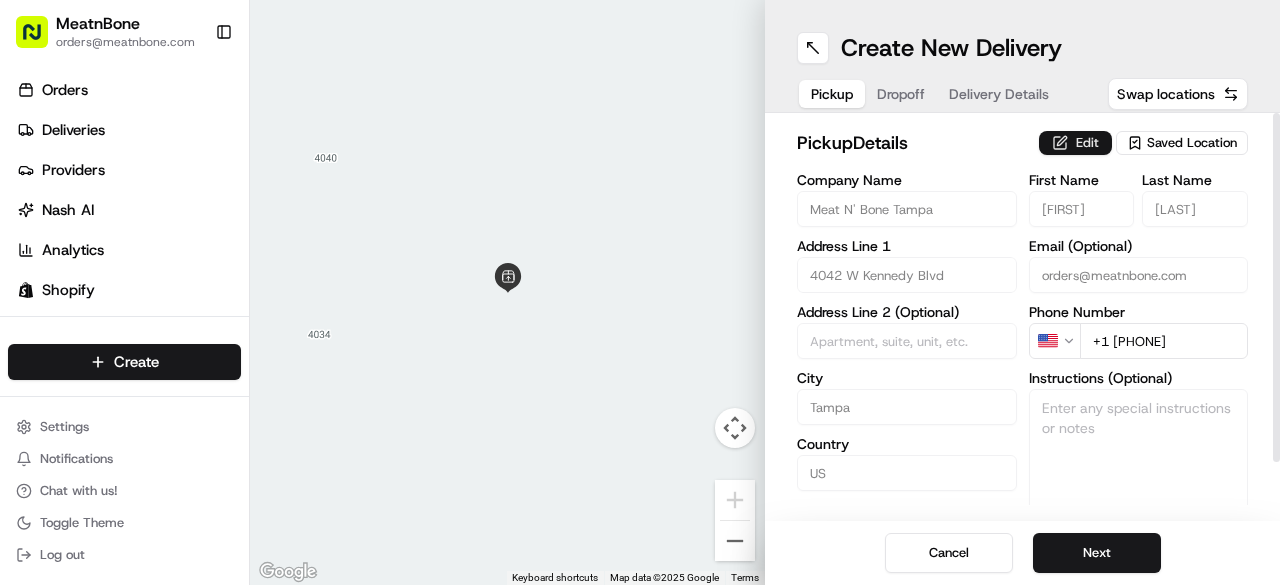 click on "Edit" at bounding box center [1075, 143] 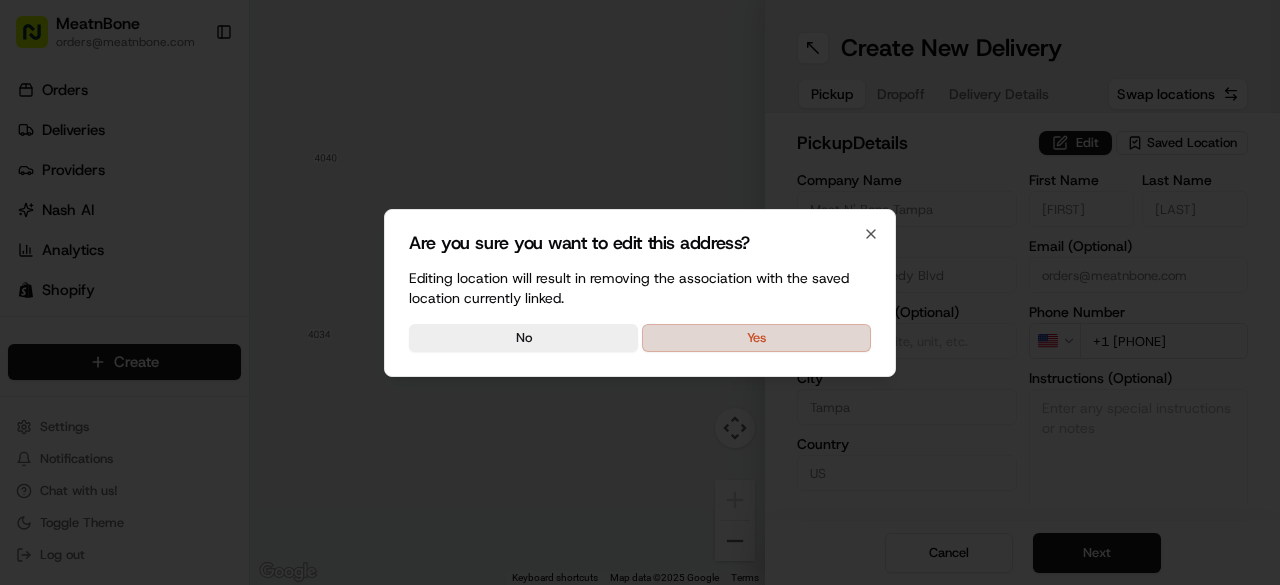 click on "Yes" at bounding box center [756, 338] 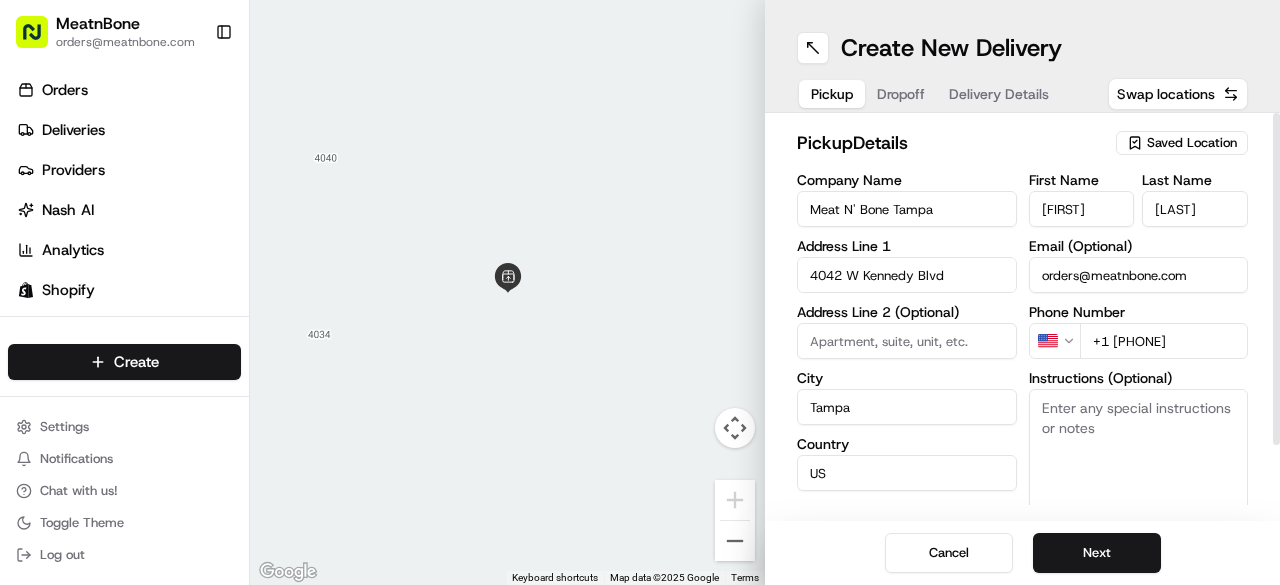 click on "[FIRST]" at bounding box center [1082, 209] 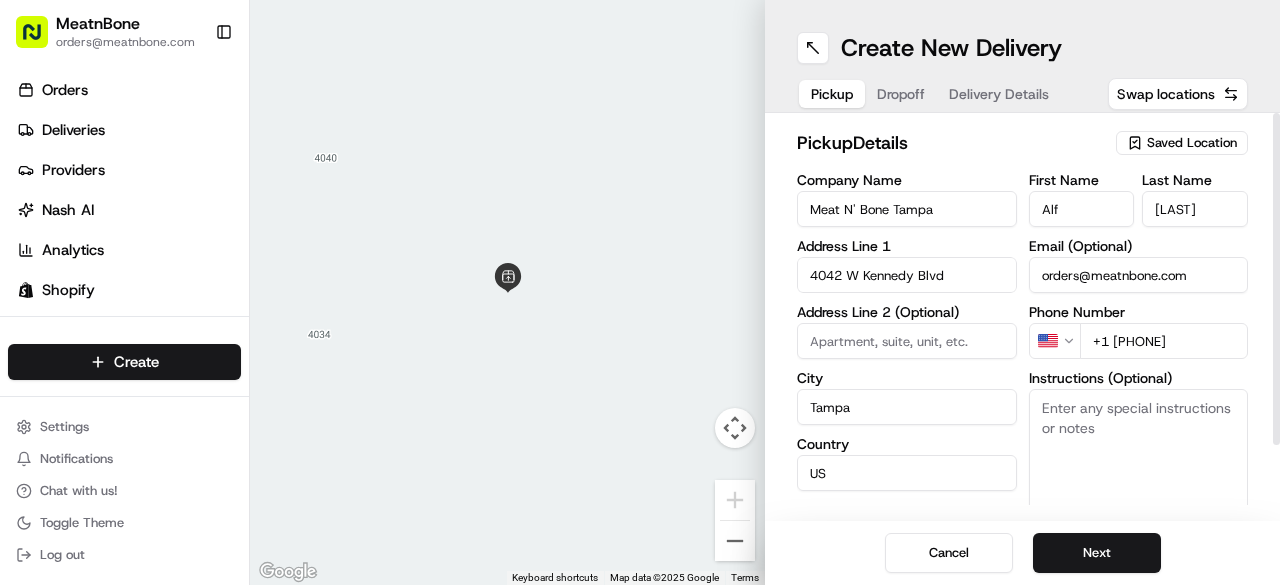 type on "[FIRST]" 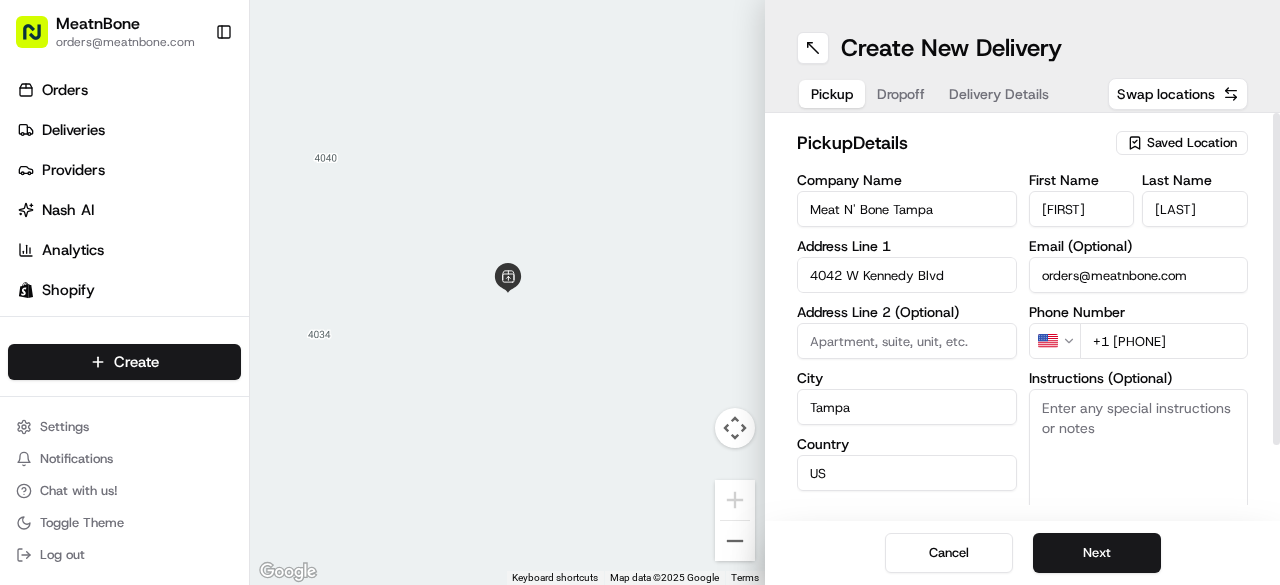 click on "[LAST]" at bounding box center (1195, 209) 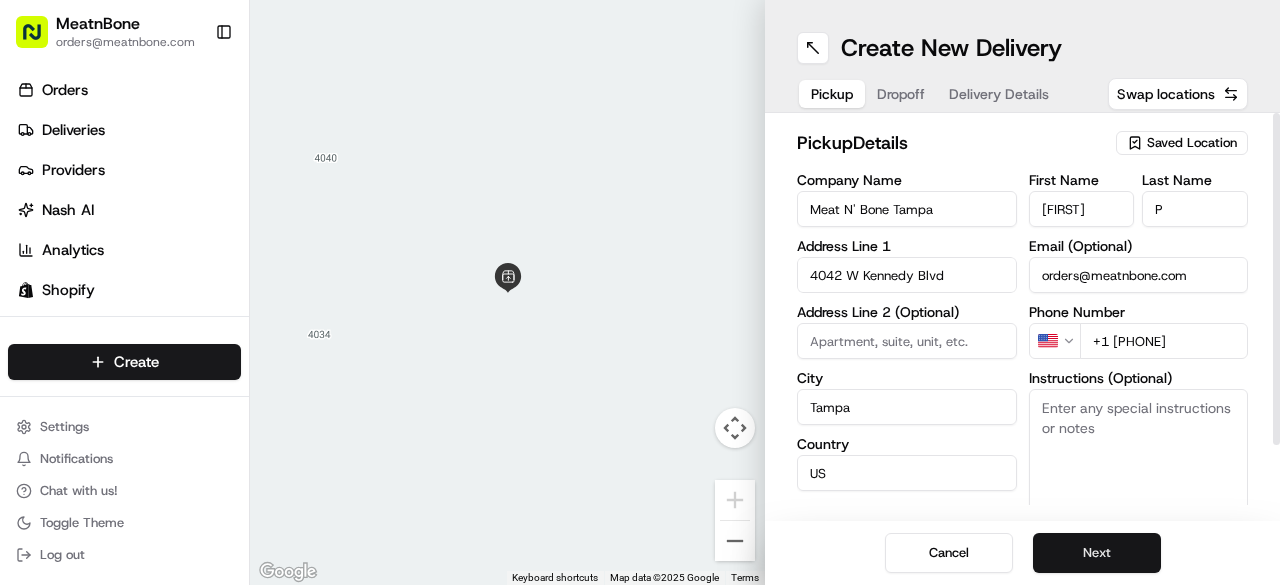 type on "P" 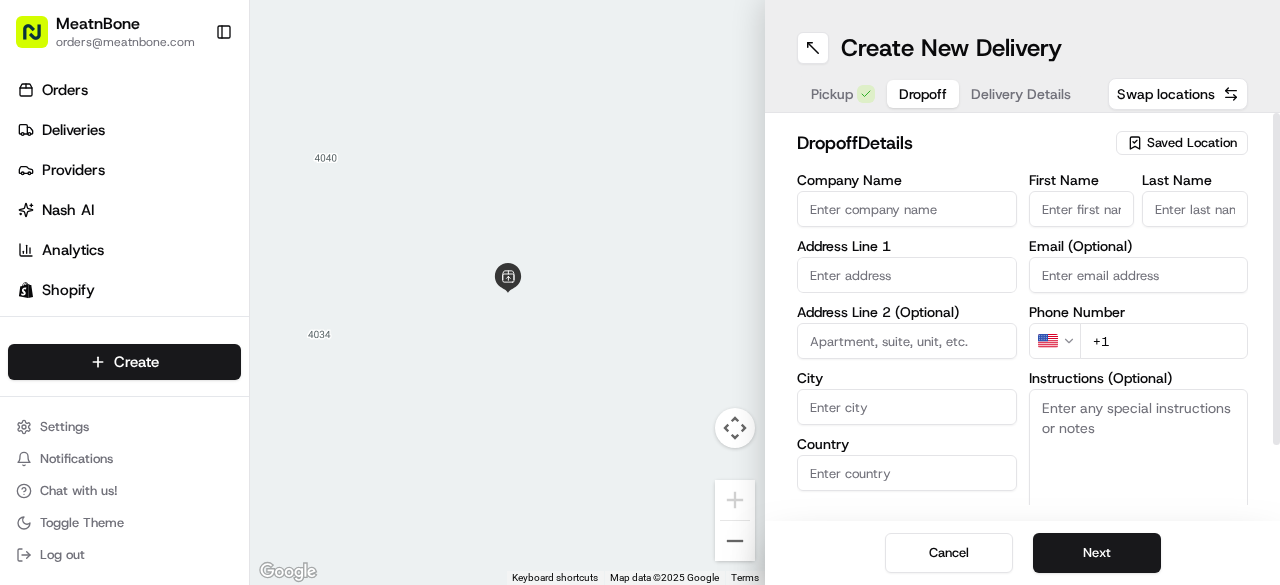 click on "First Name" at bounding box center [1082, 209] 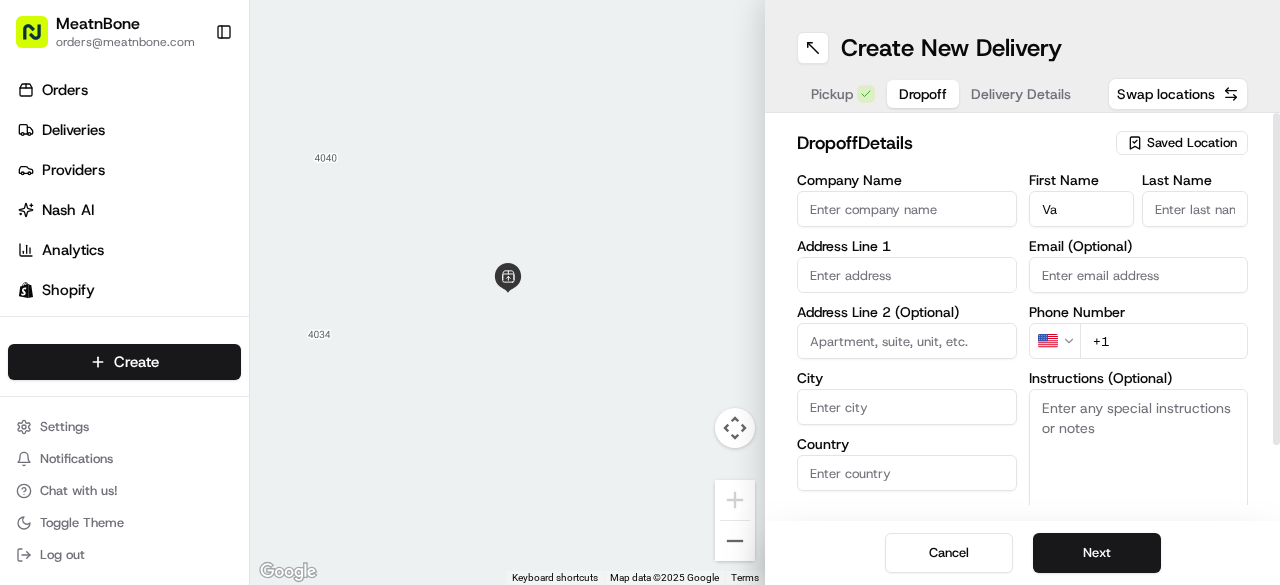 click on "Va" at bounding box center [1082, 209] 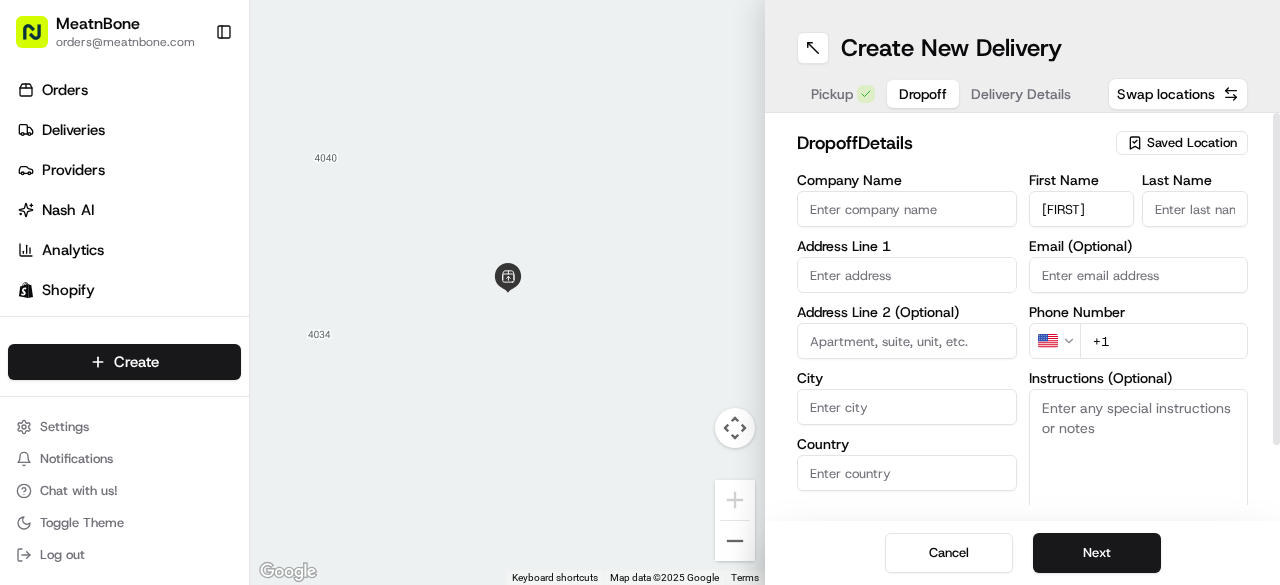click on "[FIRST]" at bounding box center [1082, 209] 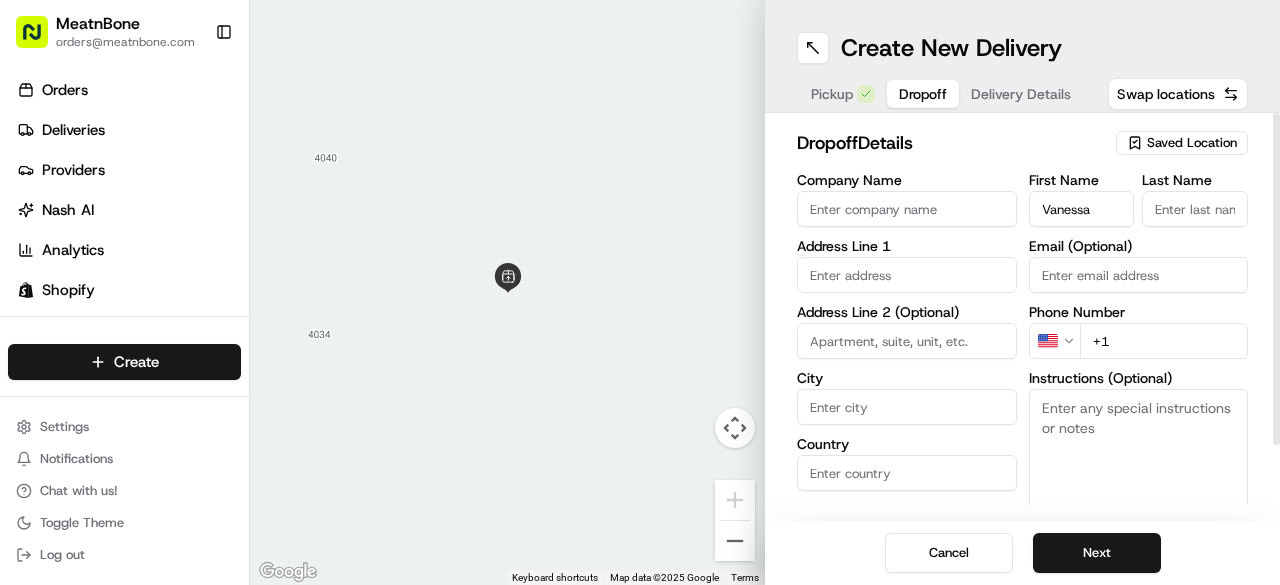 type on "Vanessa" 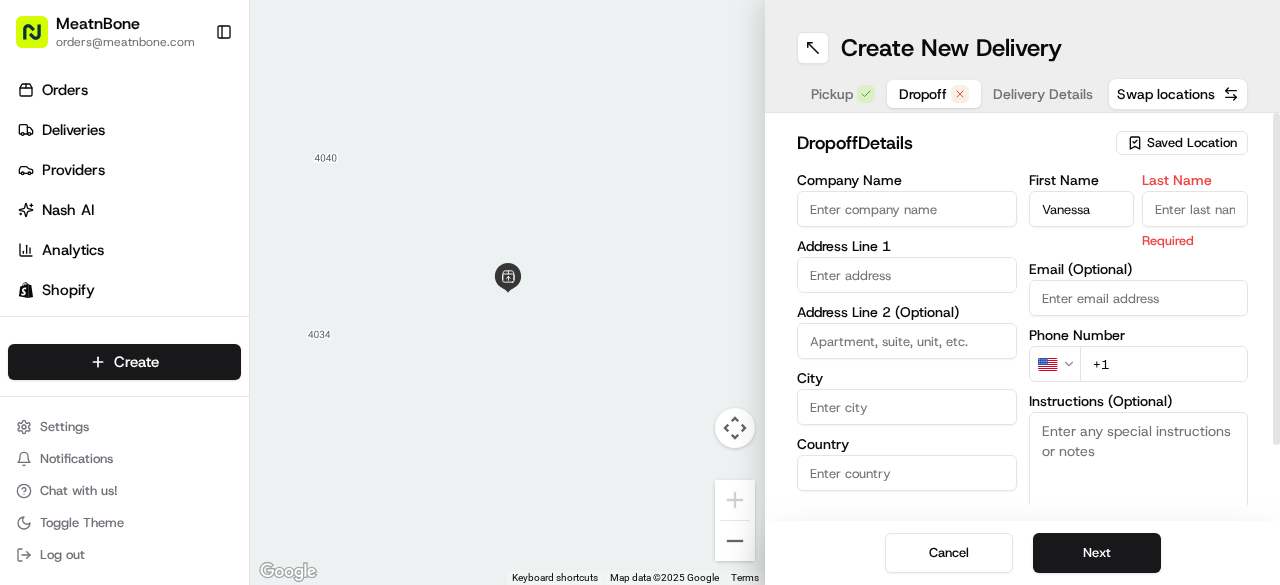 click on "Last Name" at bounding box center [1195, 209] 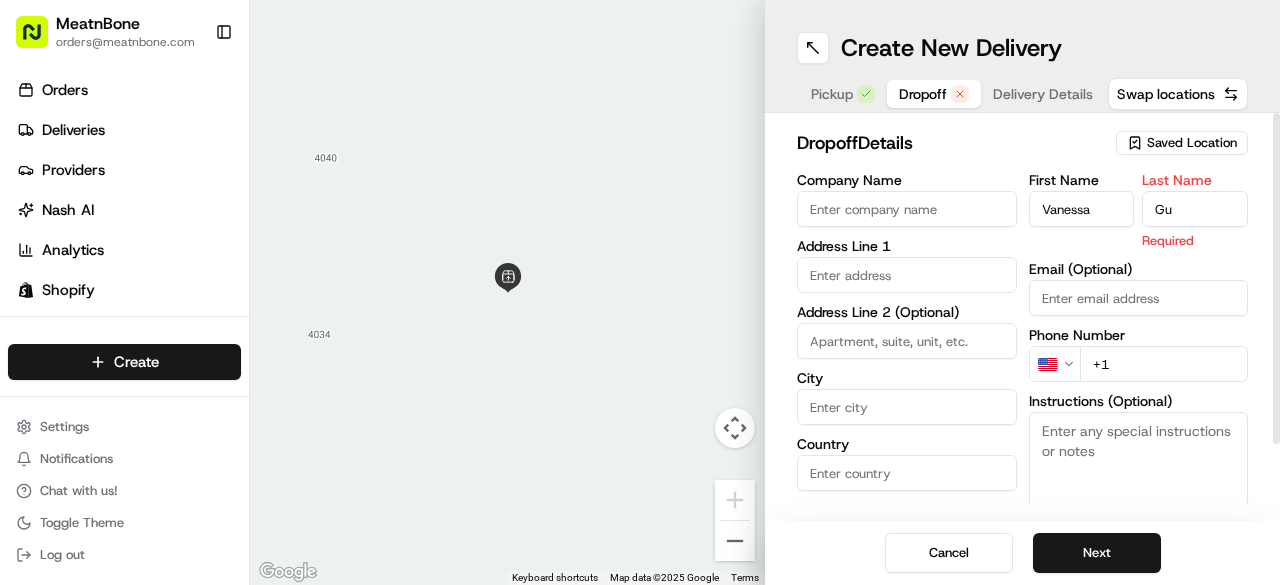 type on "G" 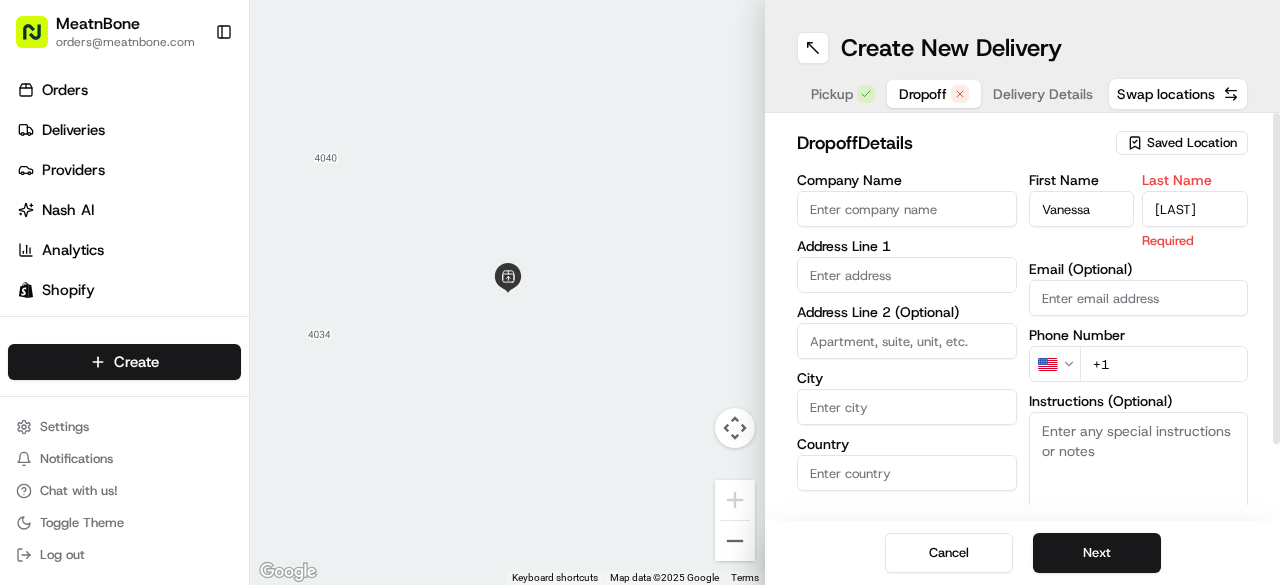 type on "[LAST]" 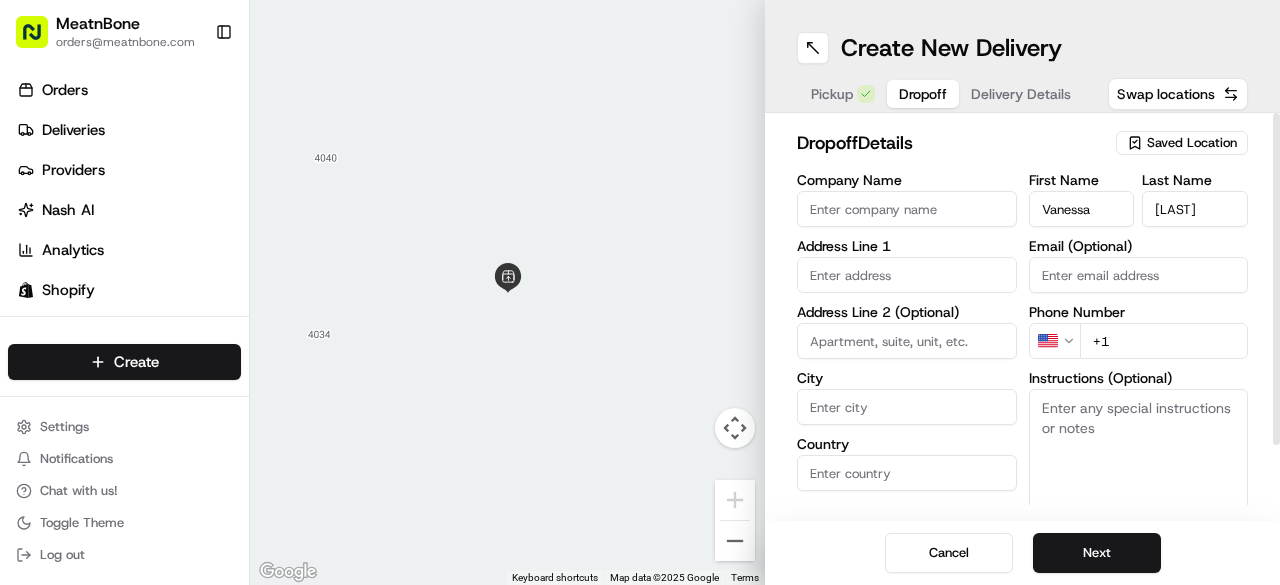 click on "First Name [FIRST] Last Name [LAST] Email (Optional) Phone Number US +1 Instructions (Optional) Advanced" at bounding box center [1139, 383] 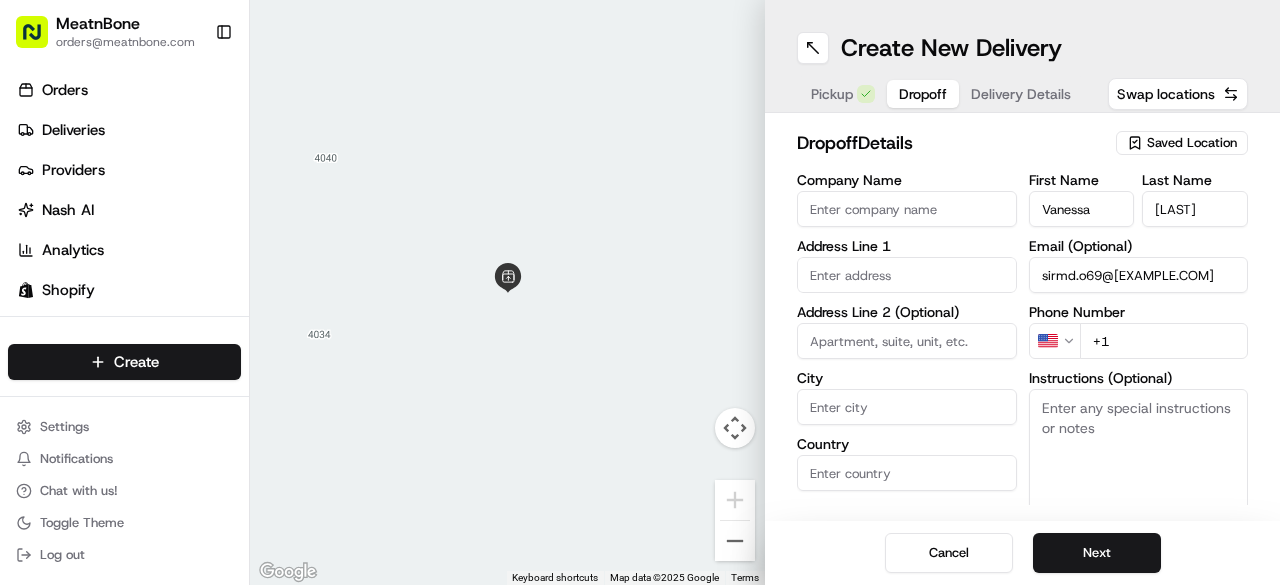 type on "sirmd.o69@[EXAMPLE.COM]" 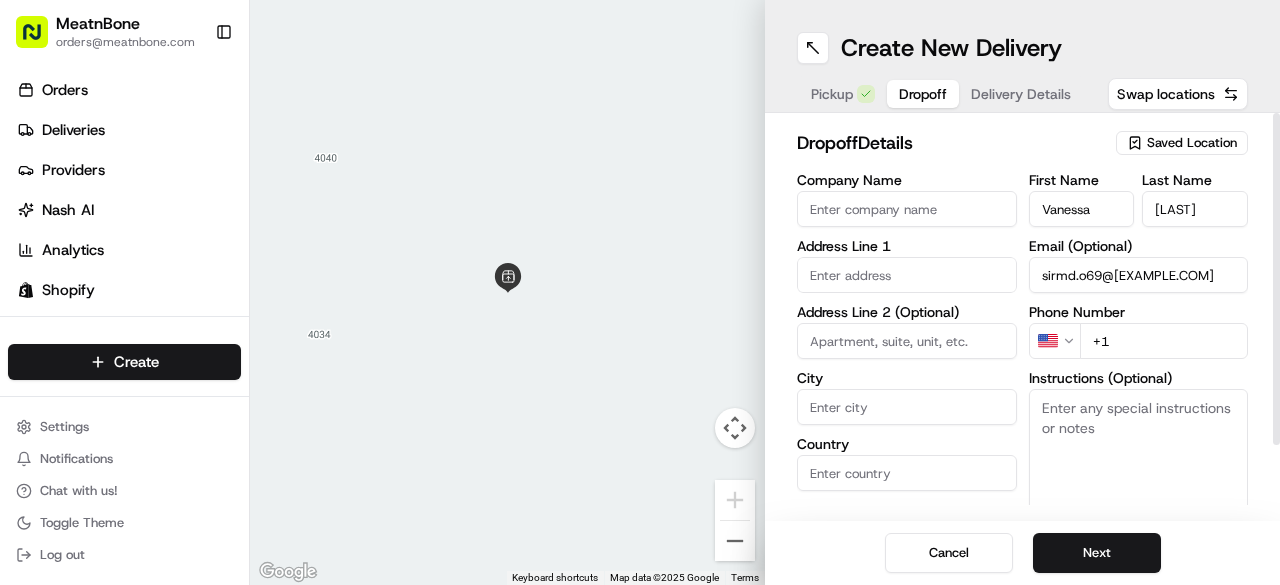 drag, startPoint x: 1202, startPoint y: 331, endPoint x: 1202, endPoint y: 342, distance: 11 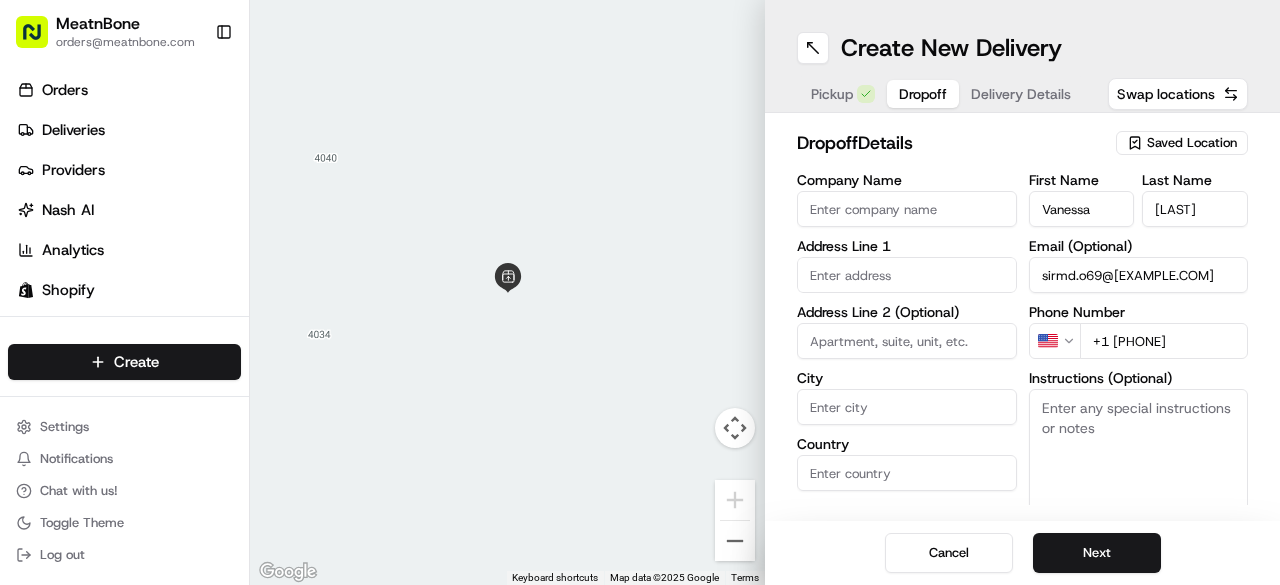 type on "+1 [PHONE]" 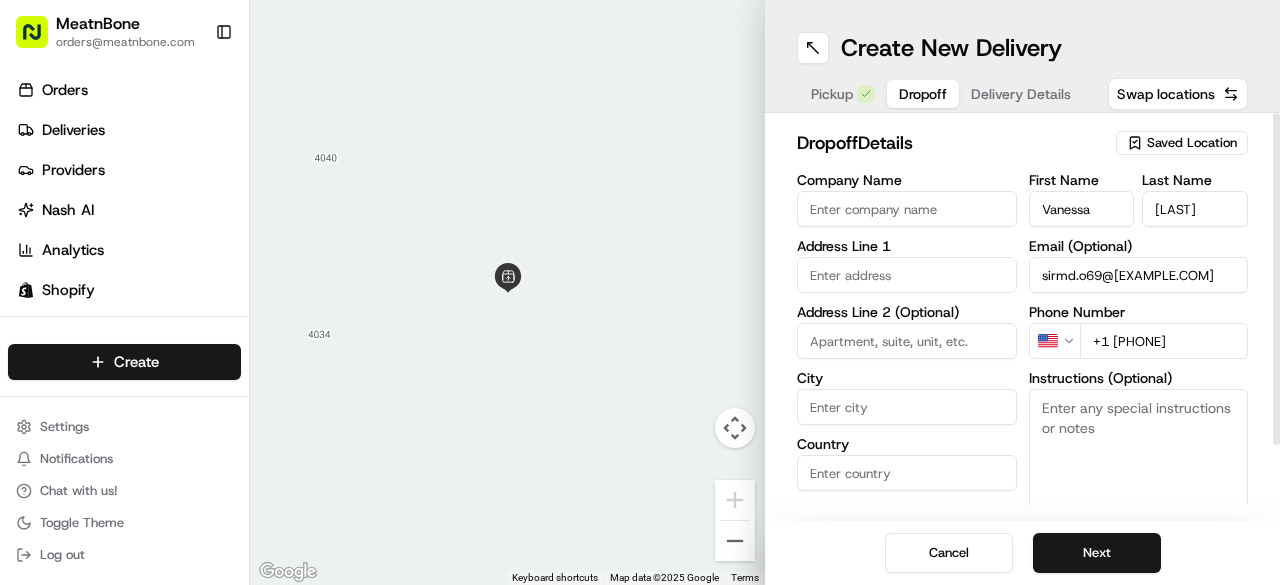 click on "Company Name" at bounding box center (907, 209) 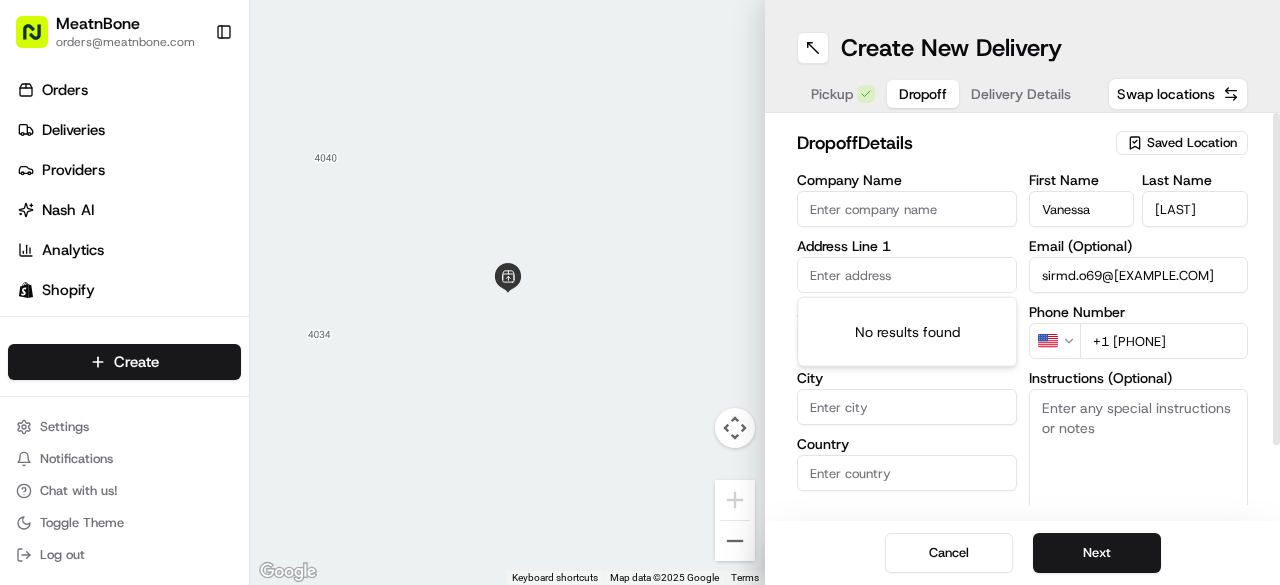 click at bounding box center [907, 275] 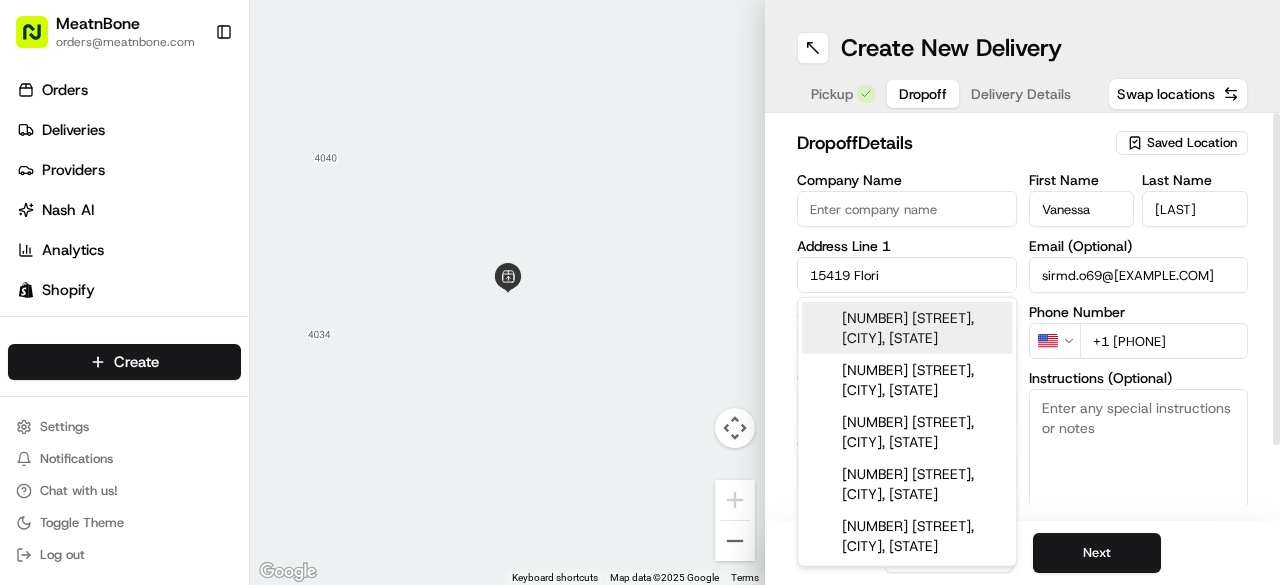 click on "[NUMBER] [STREET], [CITY], [STATE]" at bounding box center [907, 328] 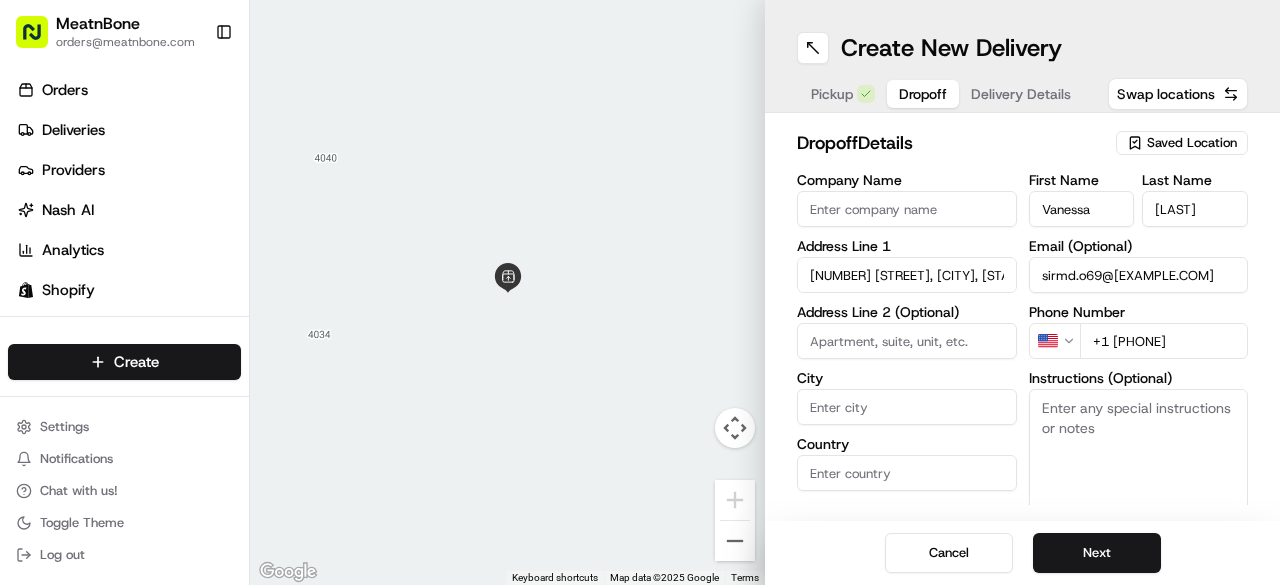 type on "[NUMBER] [STREET], [CITY], [STATE] [ZIP], USA" 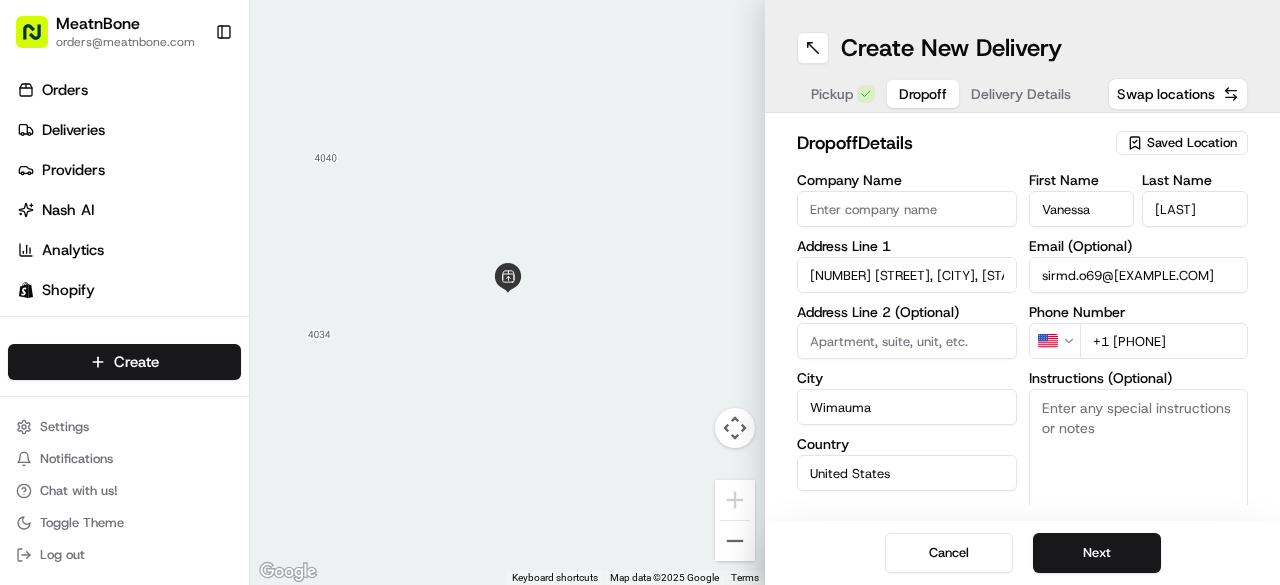 type on "[NUMBER] [STREET]" 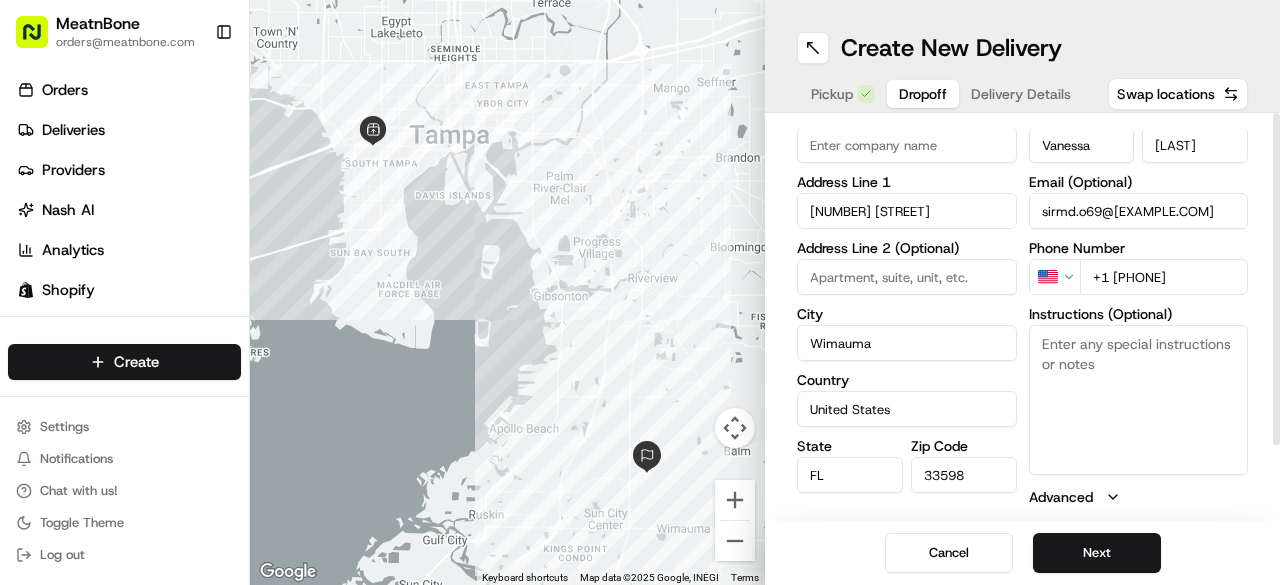 scroll, scrollTop: 87, scrollLeft: 0, axis: vertical 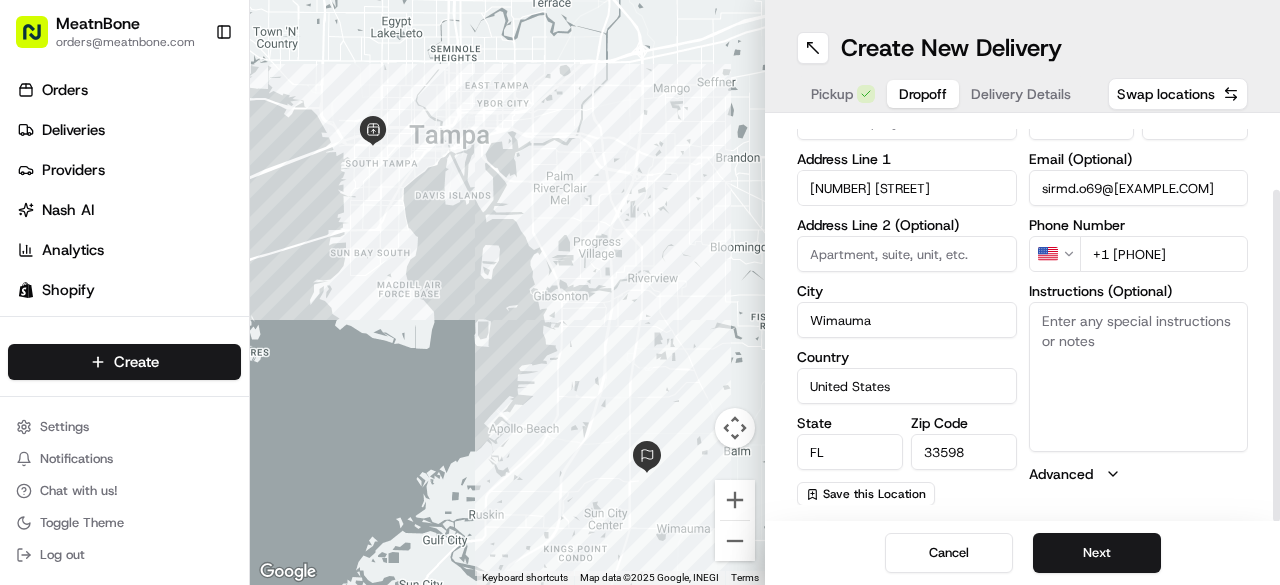 drag, startPoint x: 1278, startPoint y: 384, endPoint x: 1278, endPoint y: 516, distance: 132 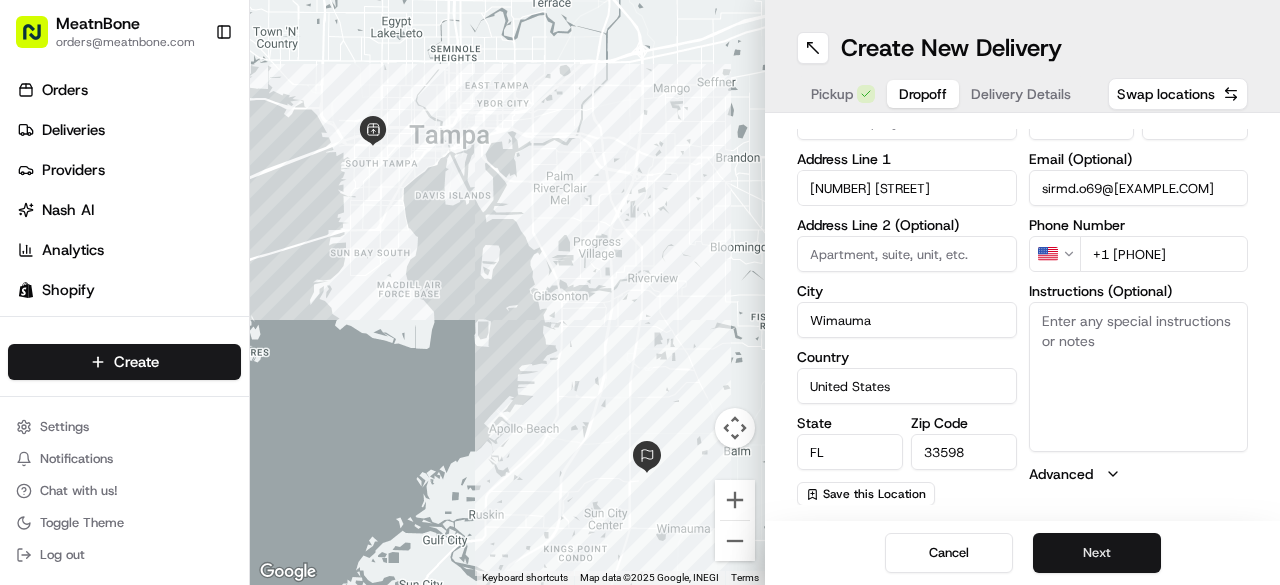 click on "Next" at bounding box center [1097, 553] 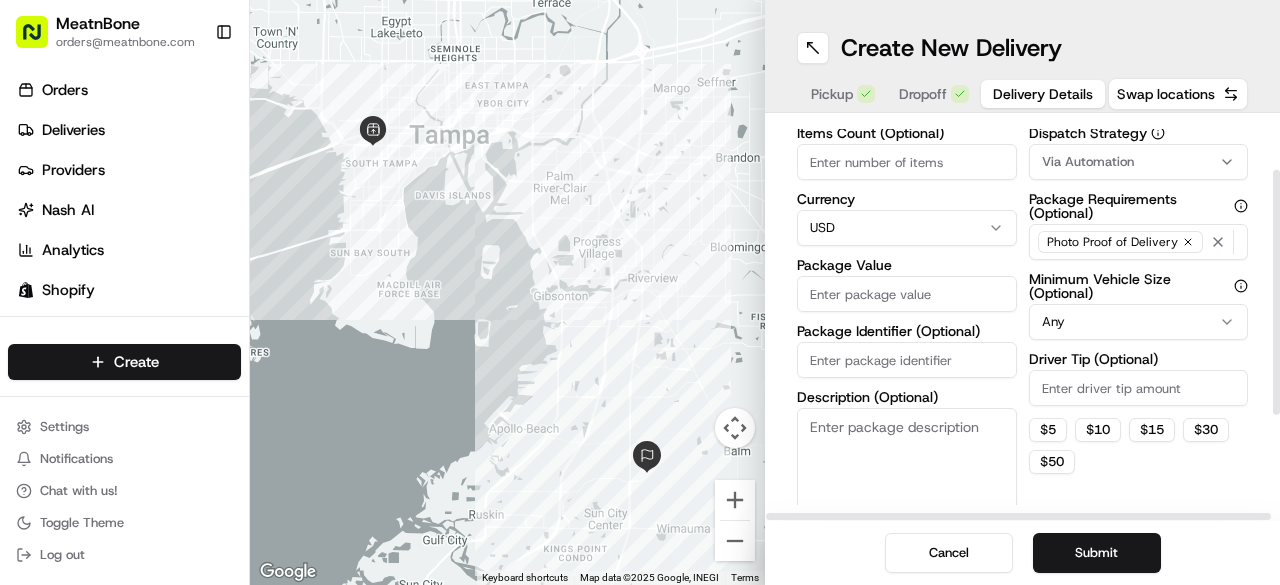 click on "Package Identifier (Optional)" at bounding box center (907, 360) 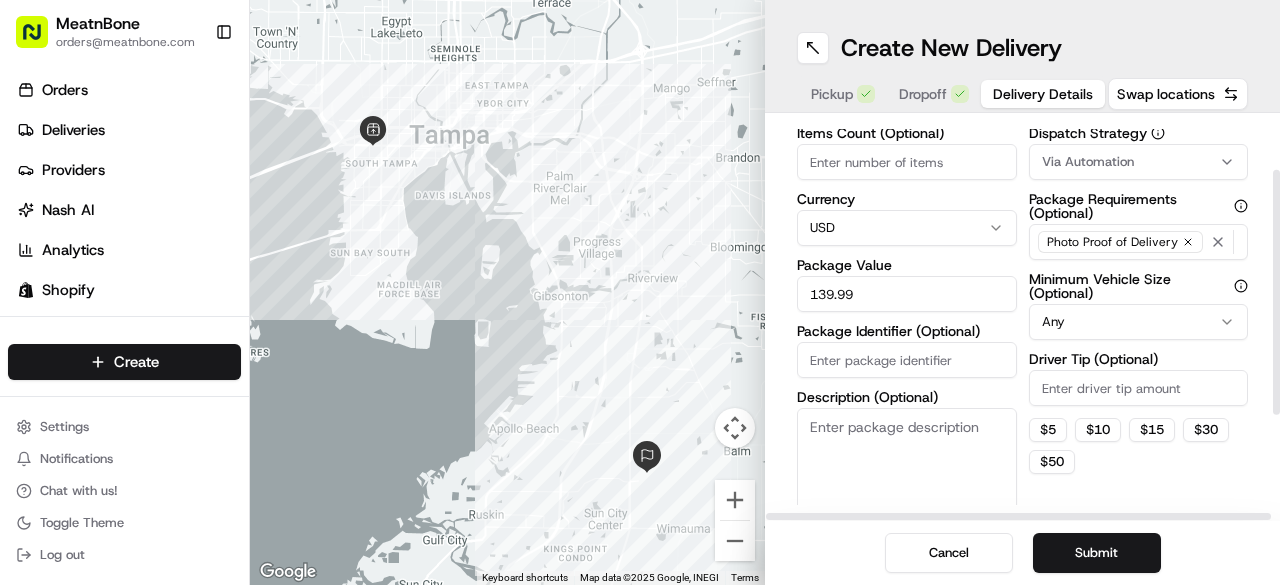 type on "139.99" 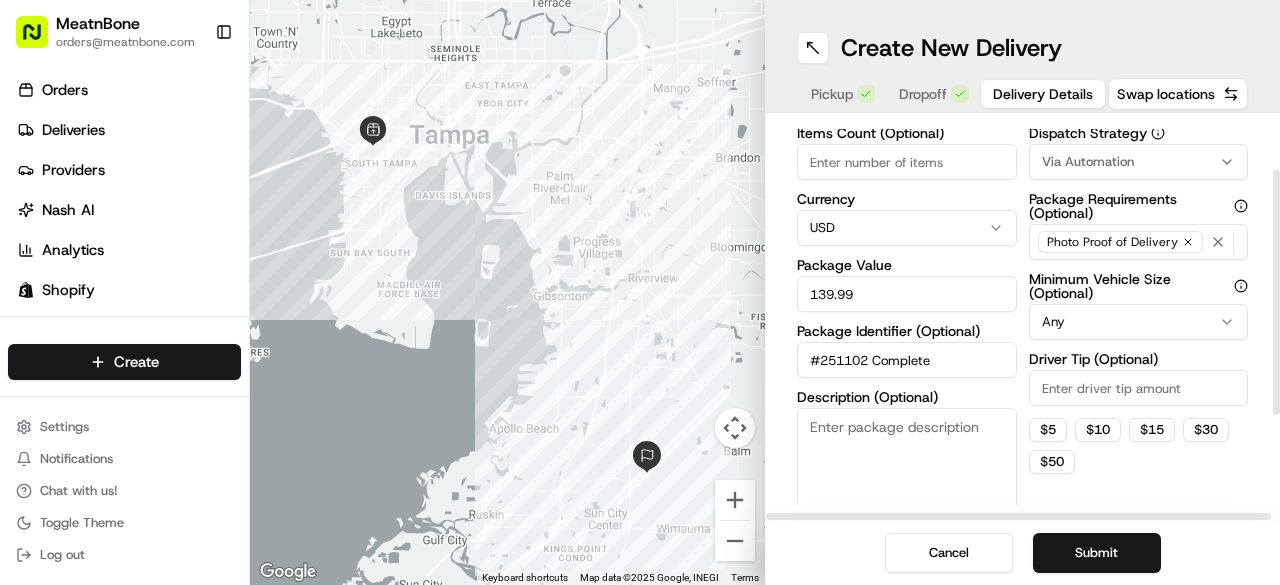 type on "#251102 Complete" 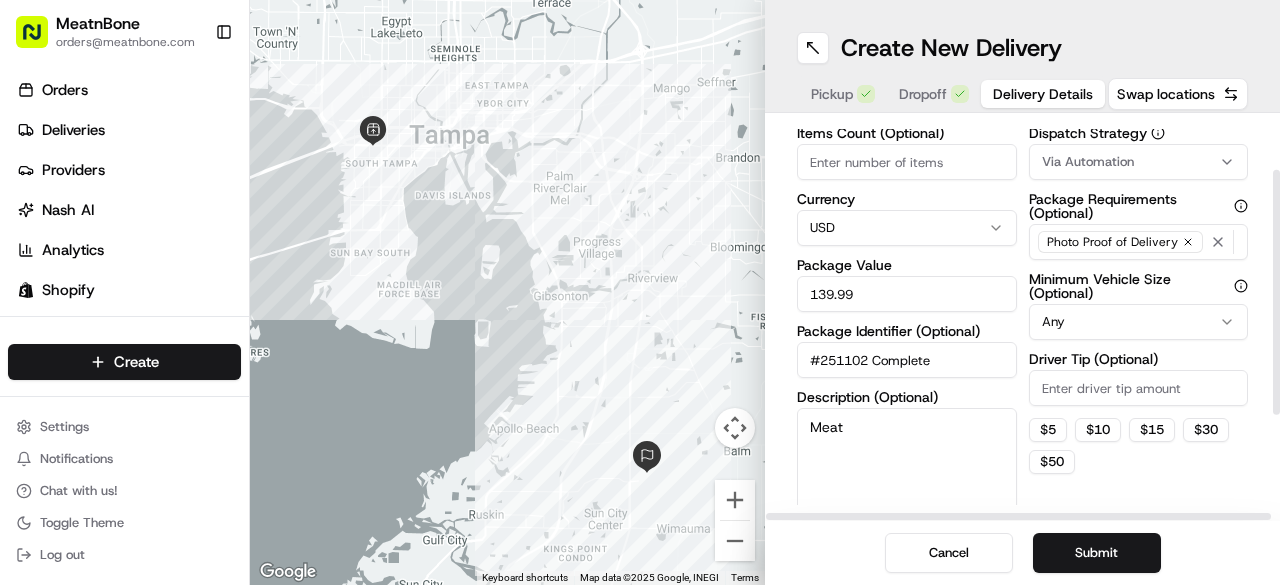 type on "Meat" 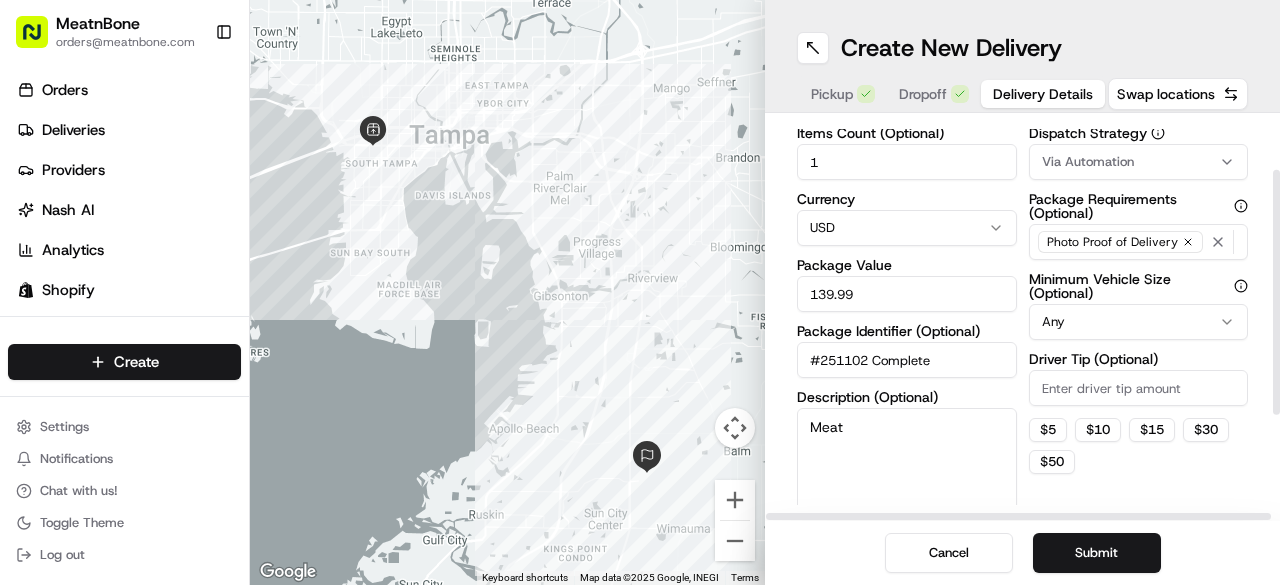 type on "1" 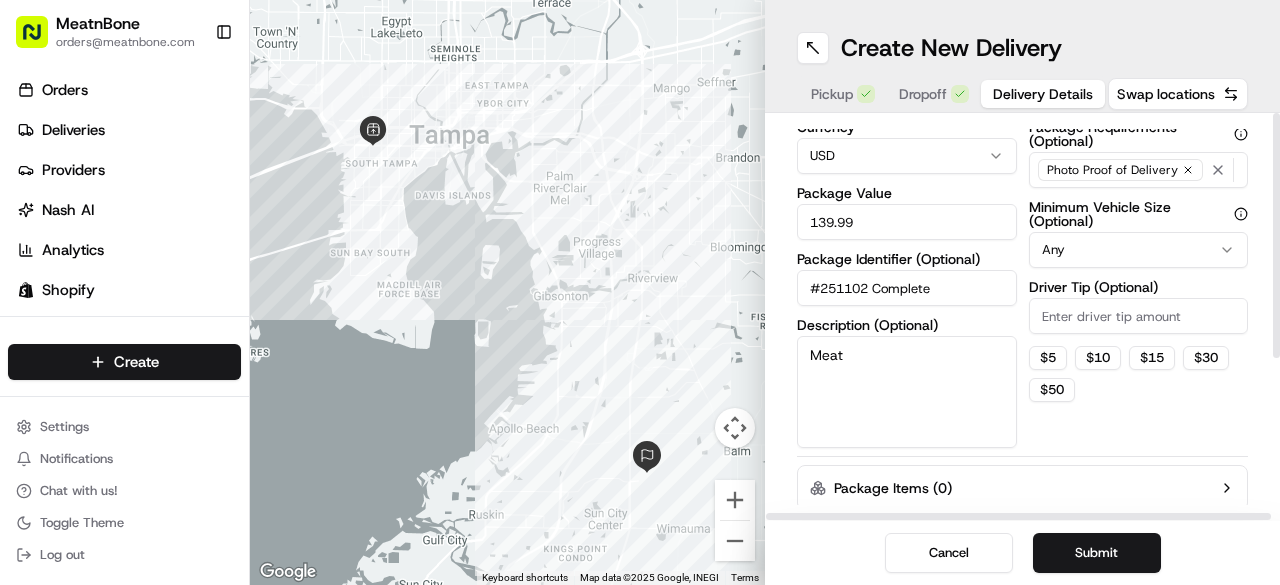 scroll, scrollTop: 252, scrollLeft: 0, axis: vertical 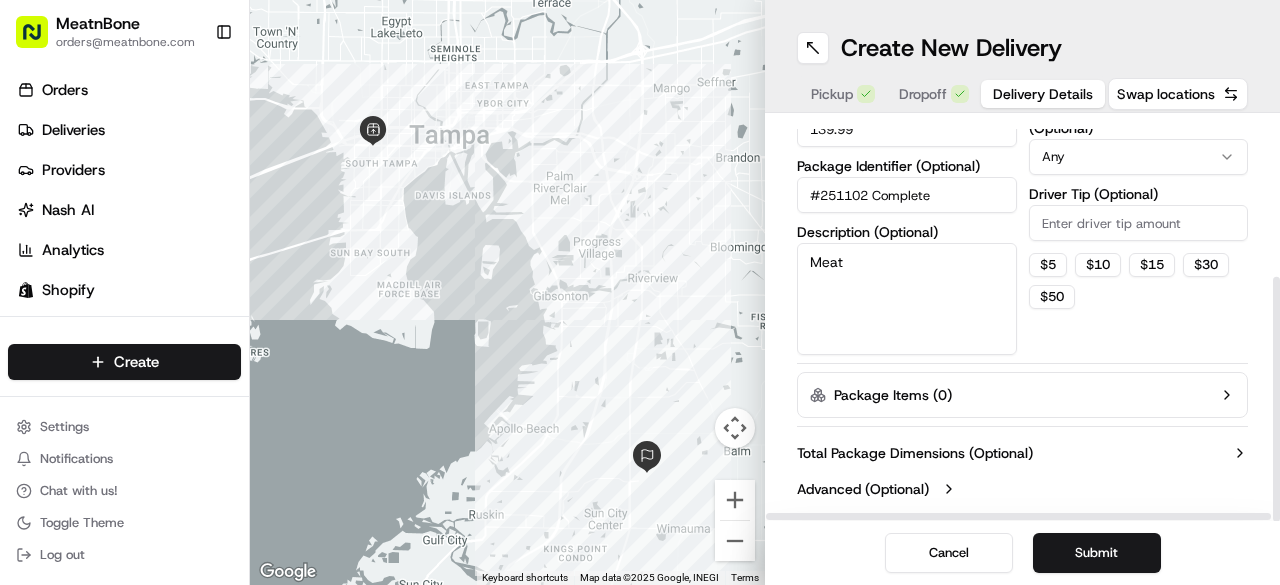 drag, startPoint x: 1278, startPoint y: 293, endPoint x: 1279, endPoint y: 482, distance: 189.00264 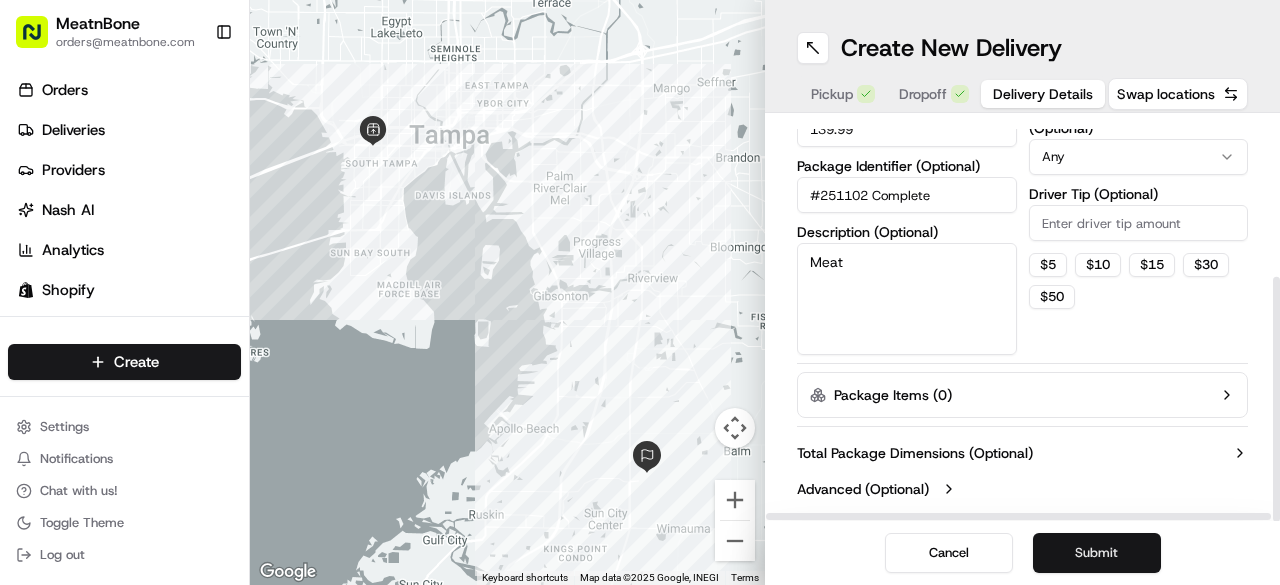 click on "Submit" at bounding box center (1097, 553) 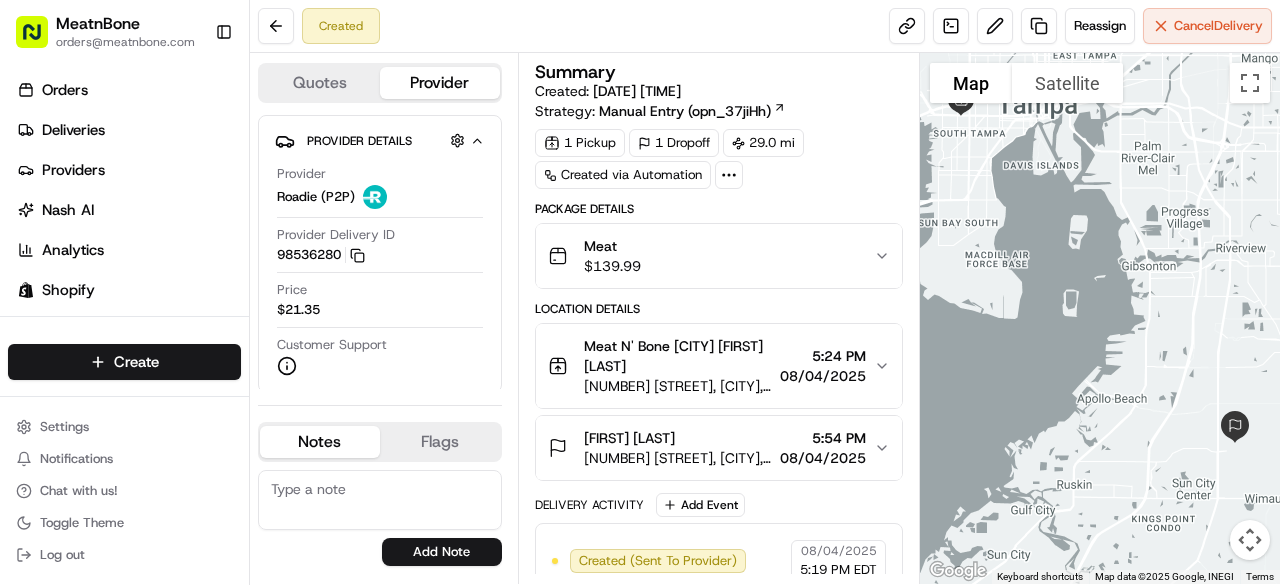 drag, startPoint x: 1198, startPoint y: 181, endPoint x: 1196, endPoint y: 141, distance: 40.04997 